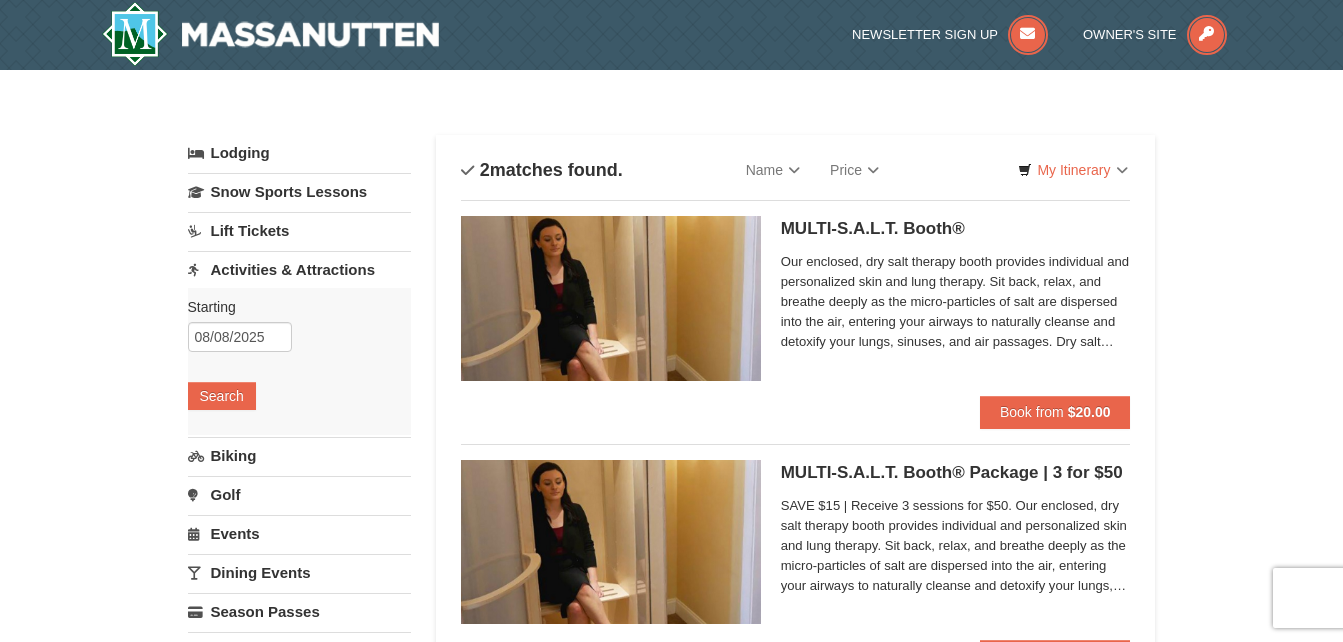 scroll, scrollTop: 0, scrollLeft: 0, axis: both 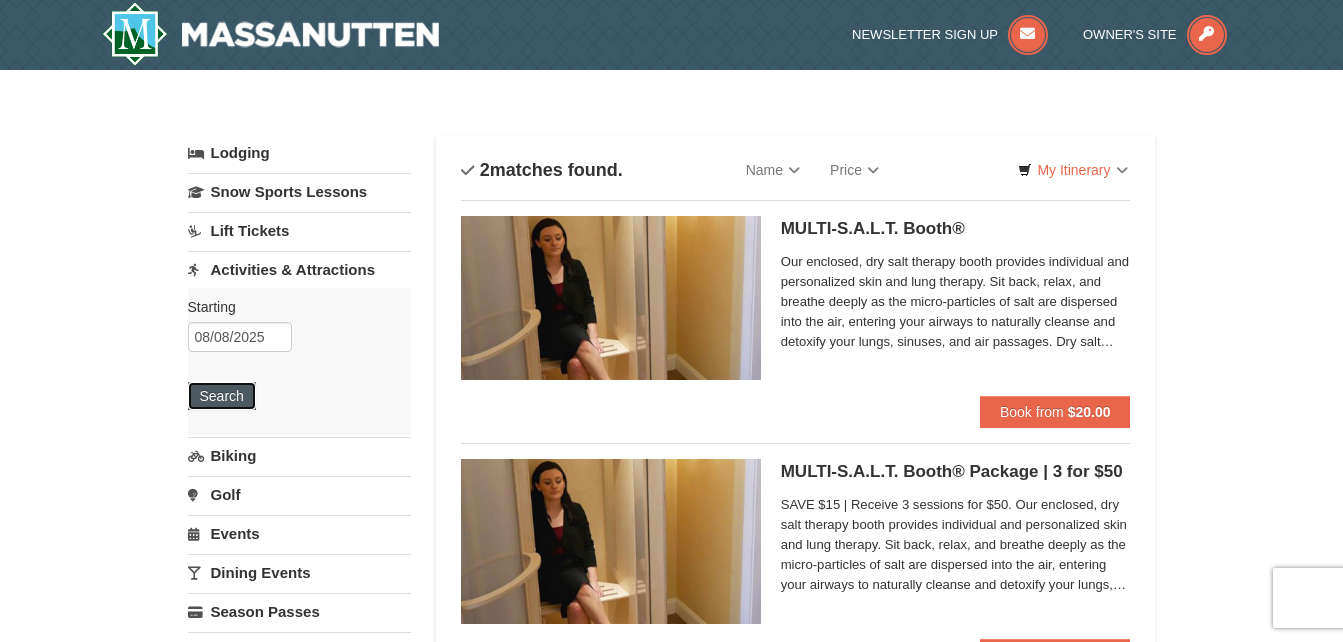 click on "Search" at bounding box center [222, 396] 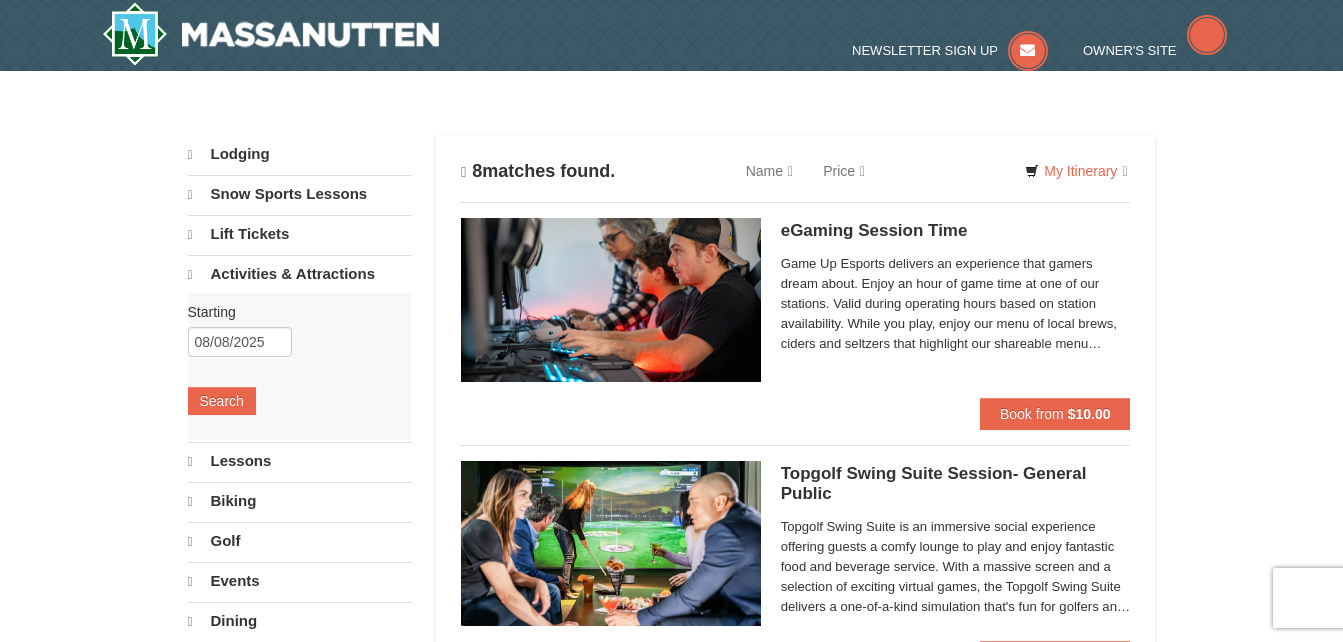 scroll, scrollTop: 0, scrollLeft: 0, axis: both 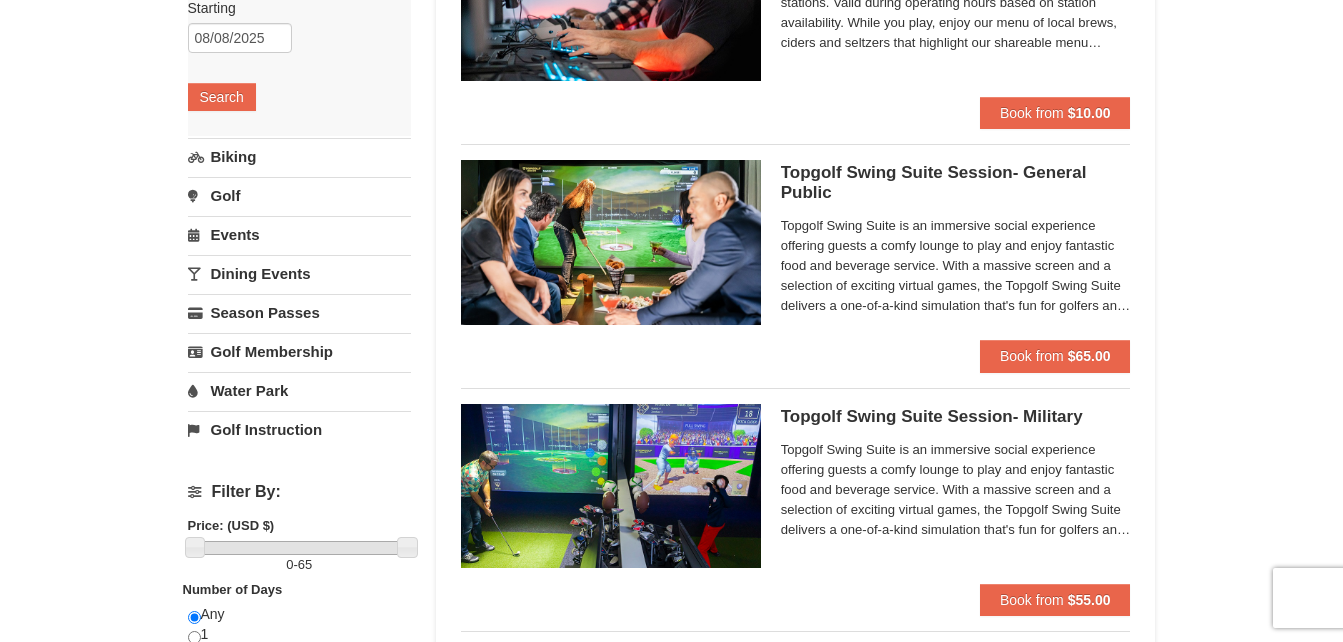click on "Dining Events" at bounding box center [299, 273] 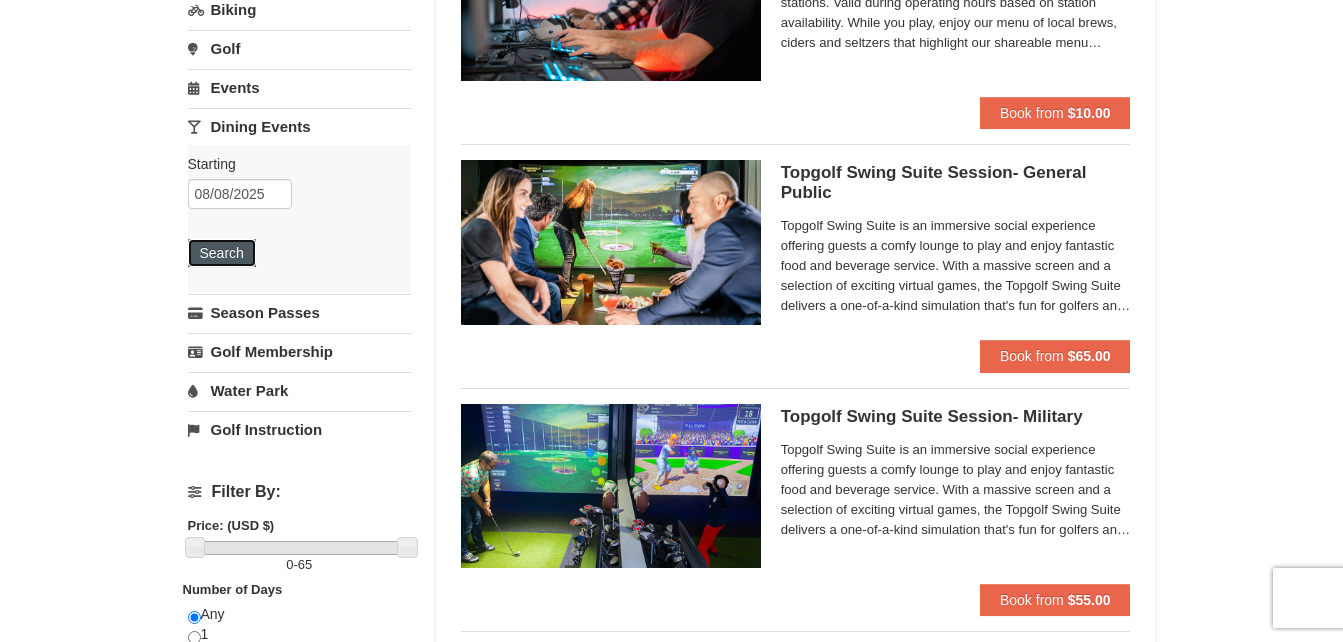 click on "Search" at bounding box center (222, 253) 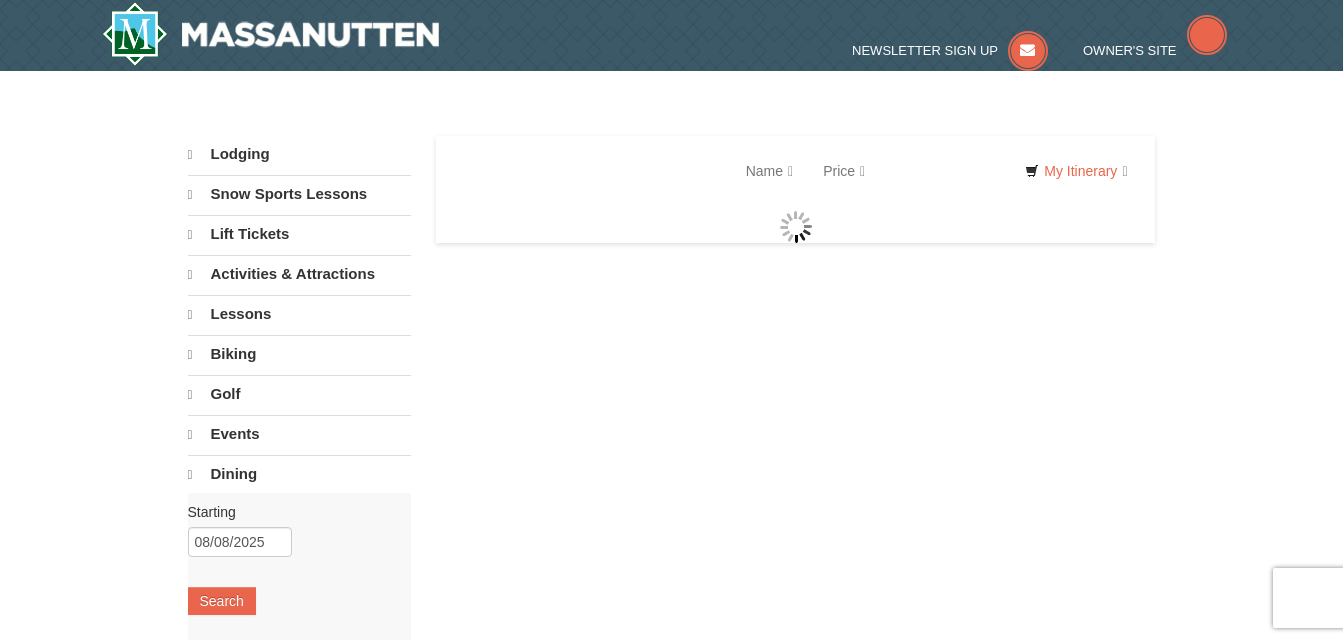 scroll, scrollTop: 0, scrollLeft: 0, axis: both 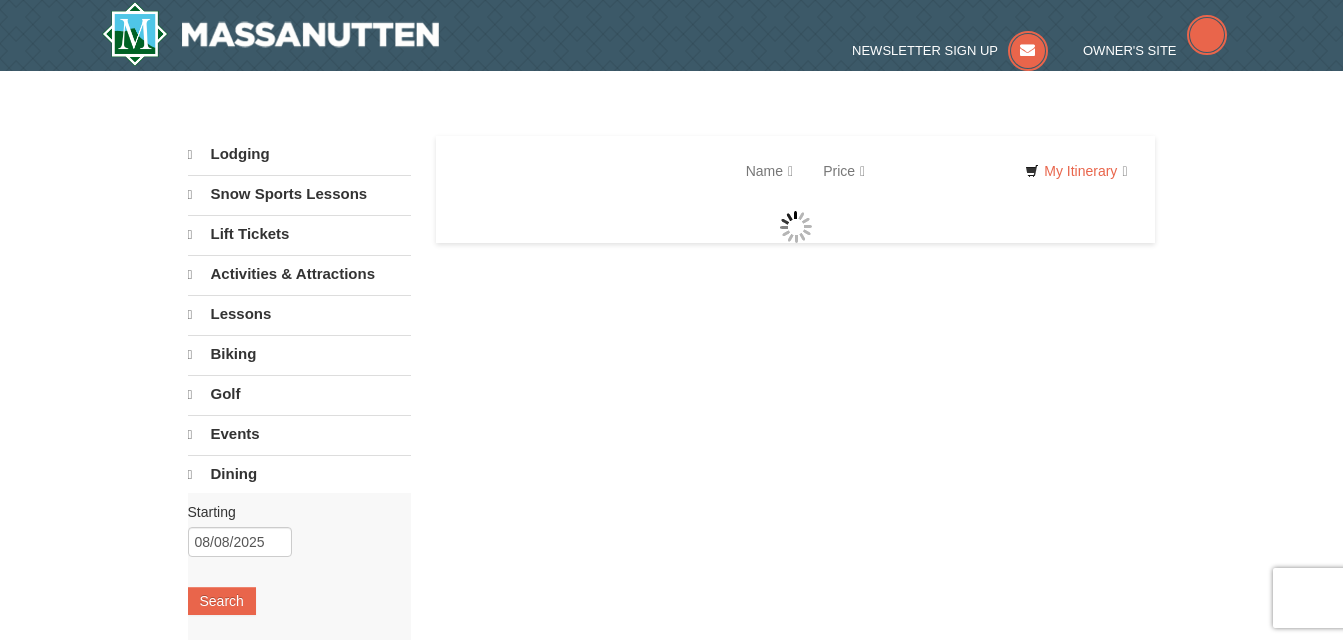 select on "8" 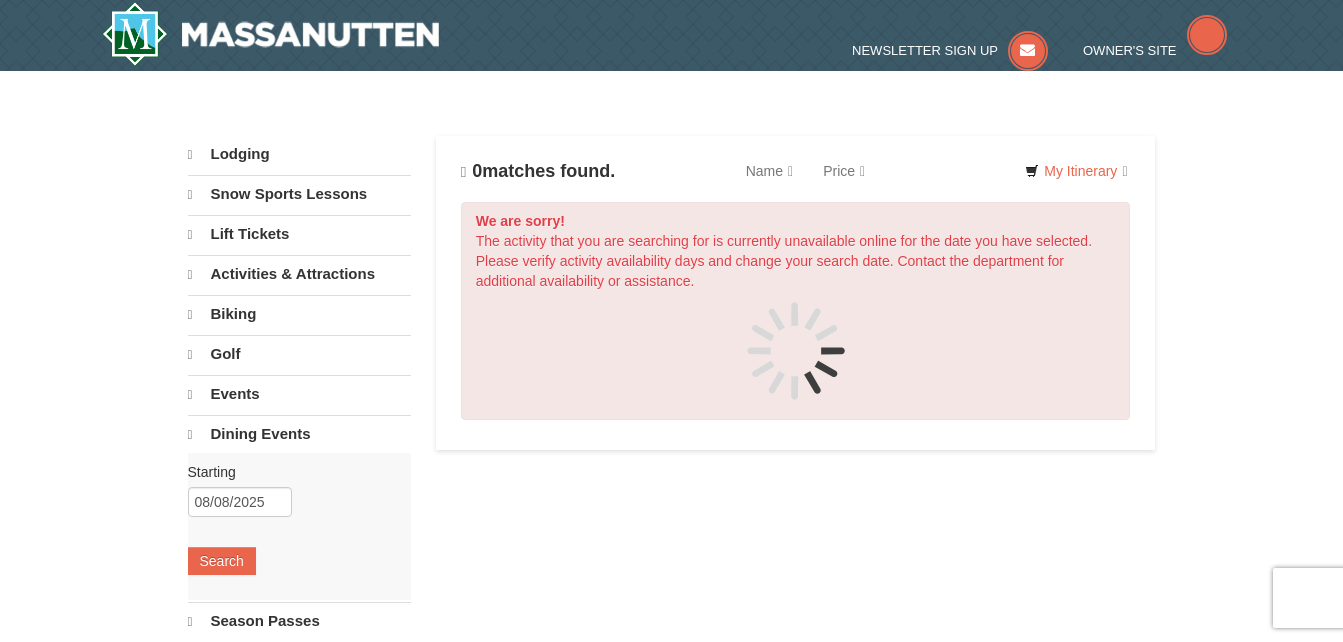 scroll, scrollTop: 0, scrollLeft: 0, axis: both 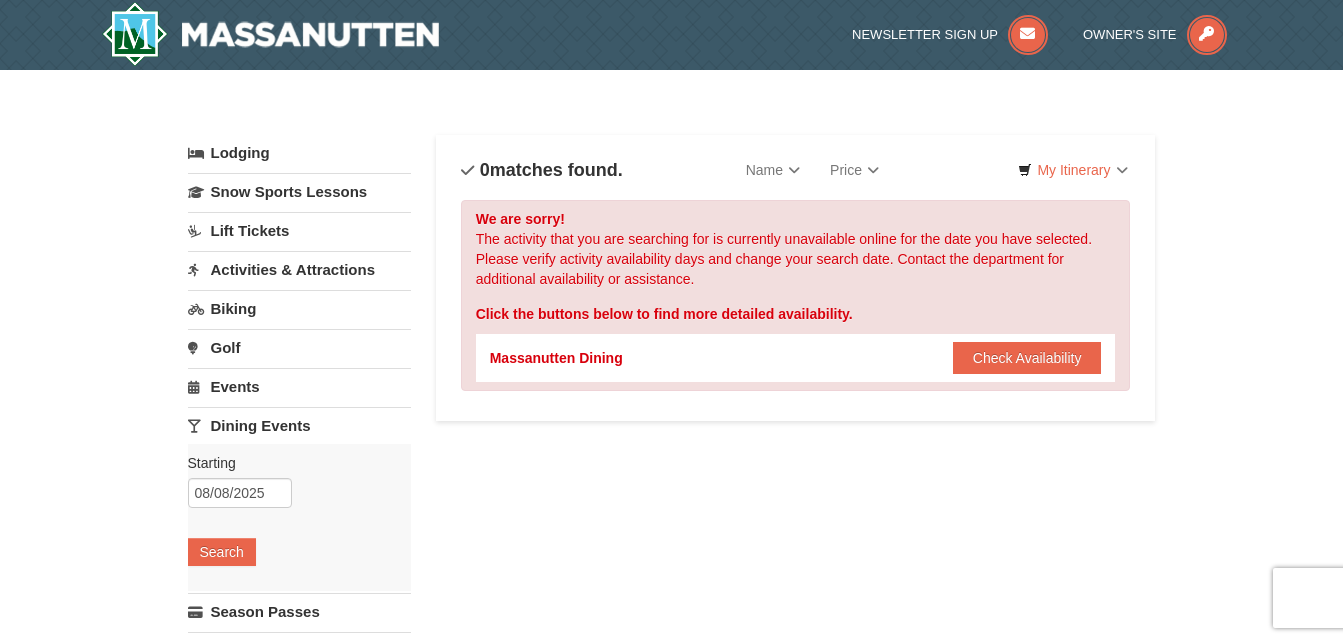 click on "Activities & Attractions" at bounding box center [299, 269] 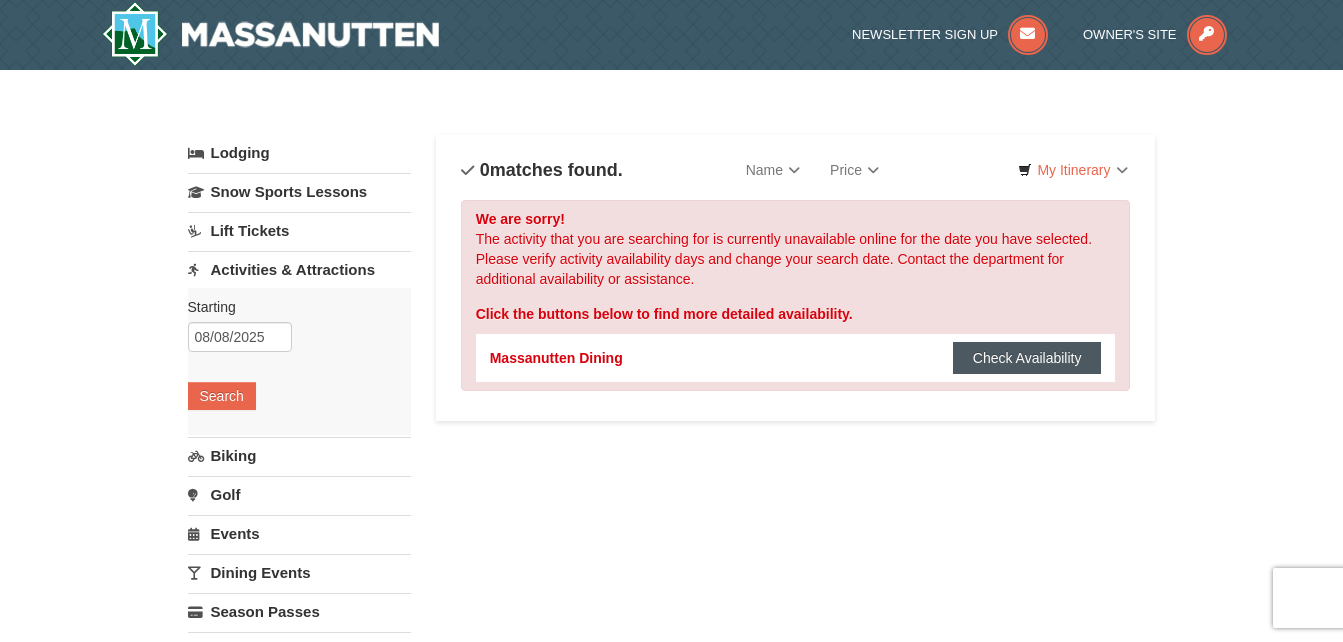 click on "Check Availability" at bounding box center (1027, 358) 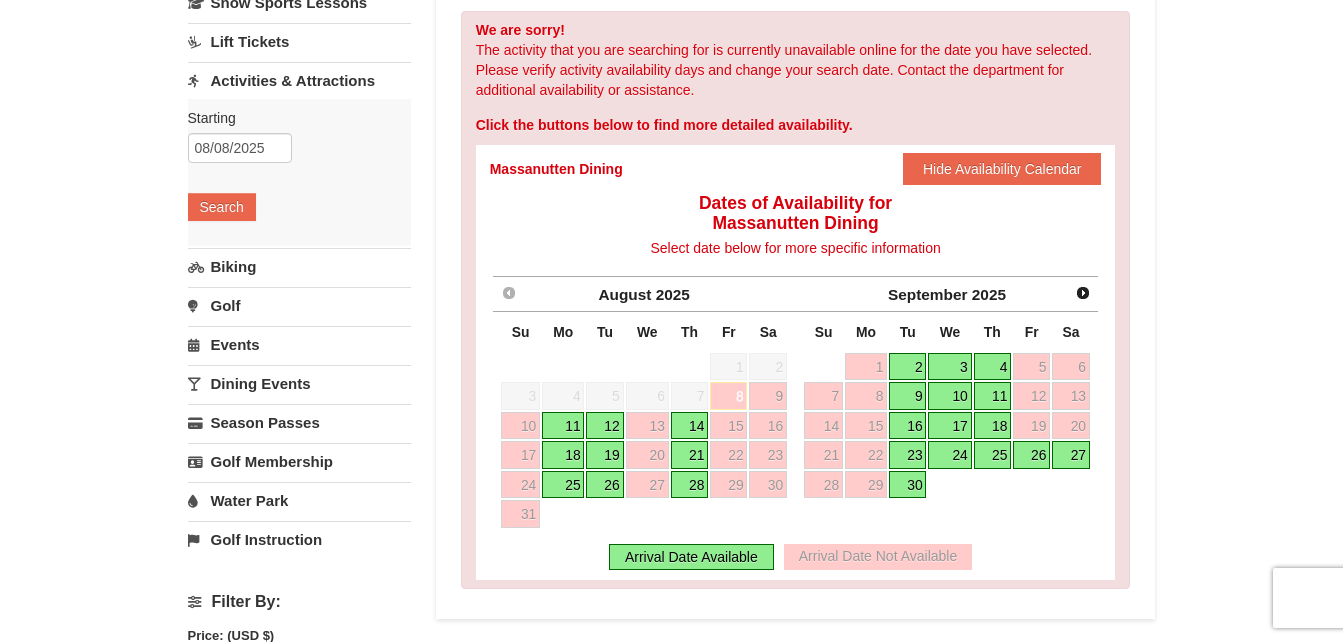 scroll, scrollTop: 203, scrollLeft: 0, axis: vertical 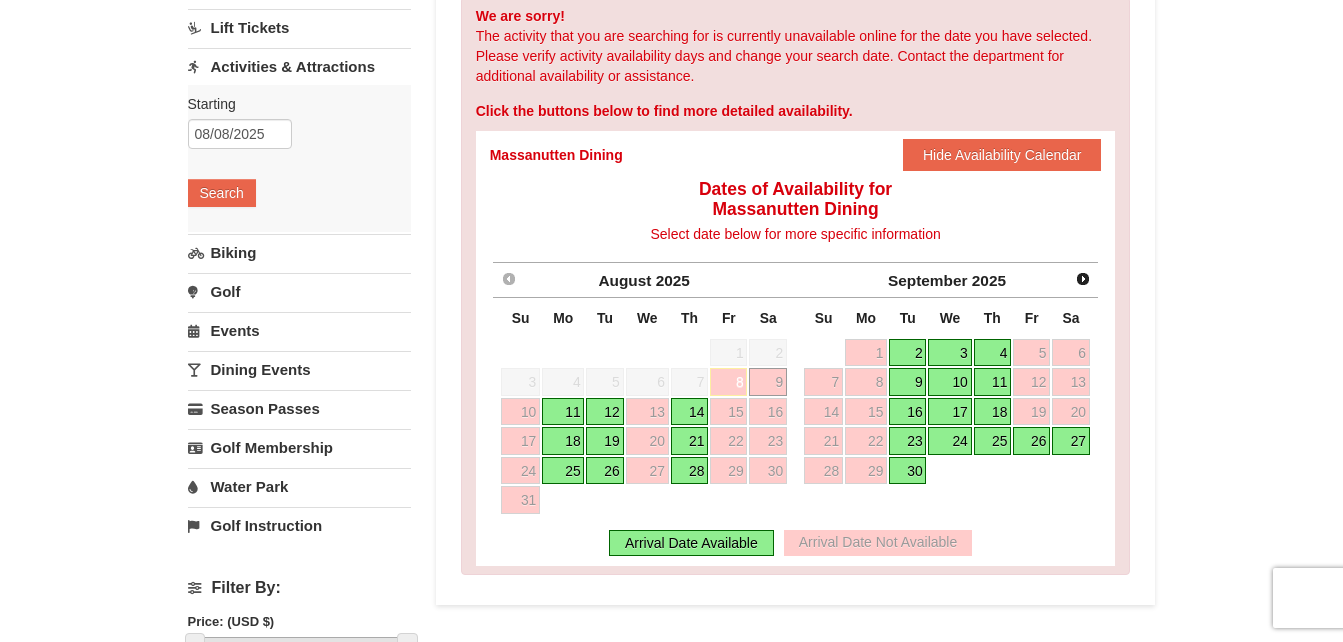 click on "9" at bounding box center (768, 382) 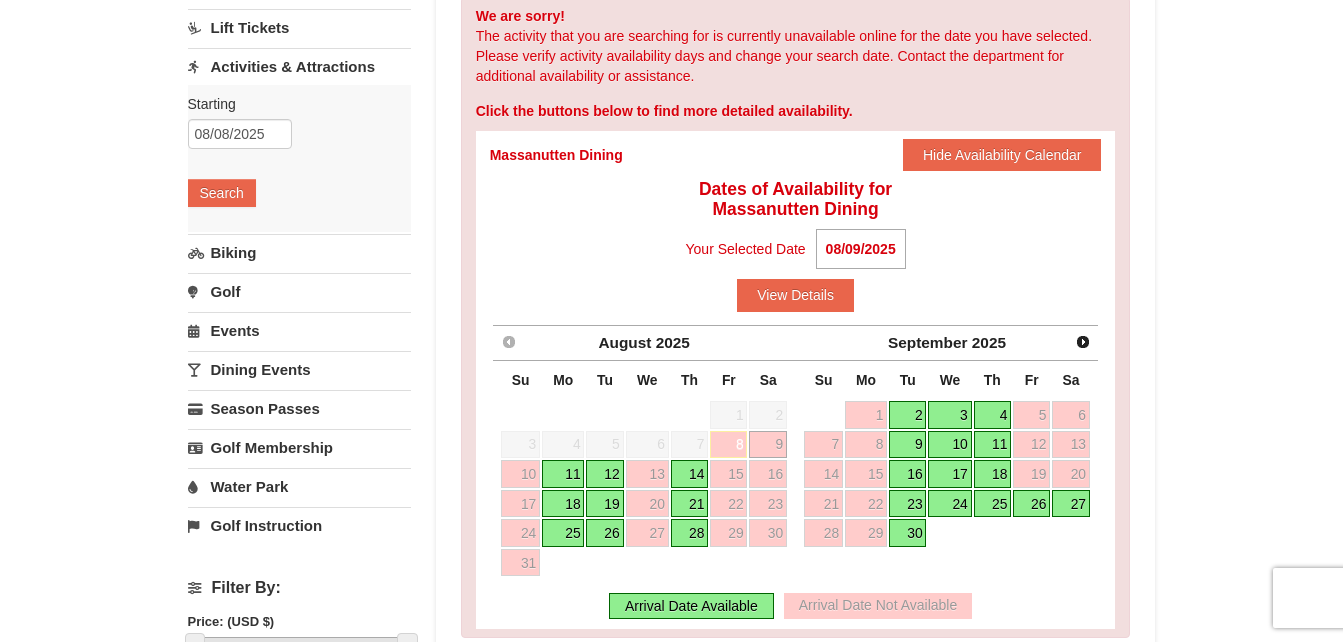 click on "11" at bounding box center [563, 474] 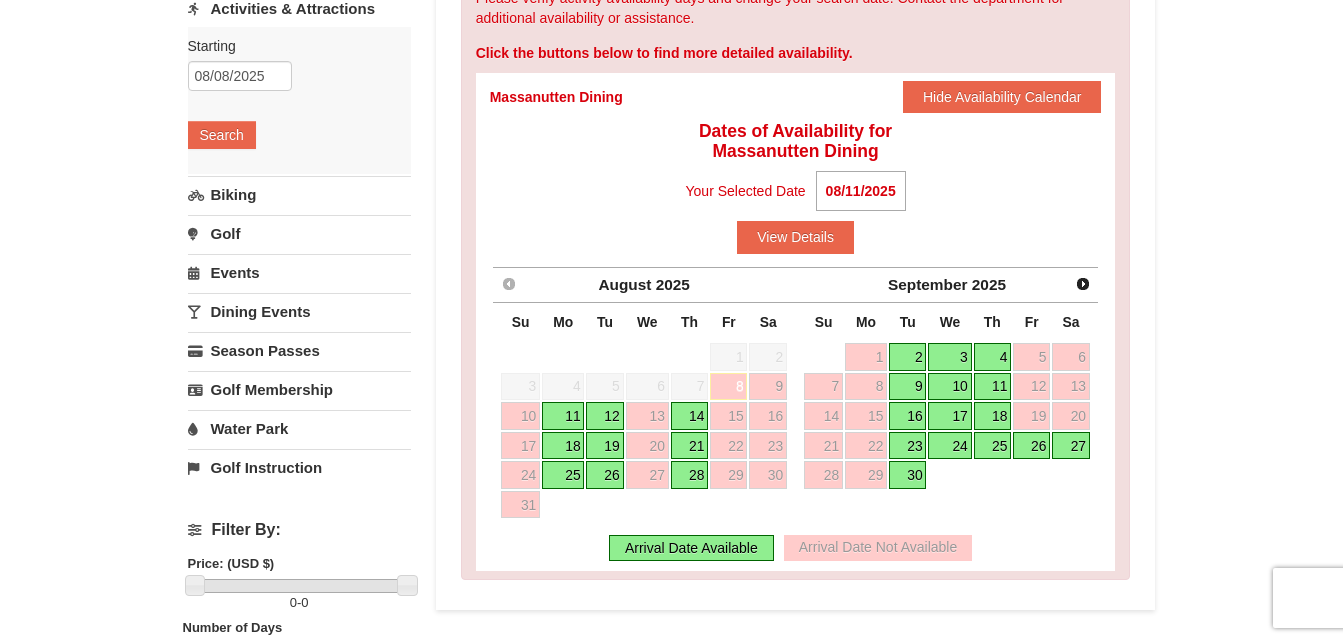 scroll, scrollTop: 258, scrollLeft: 0, axis: vertical 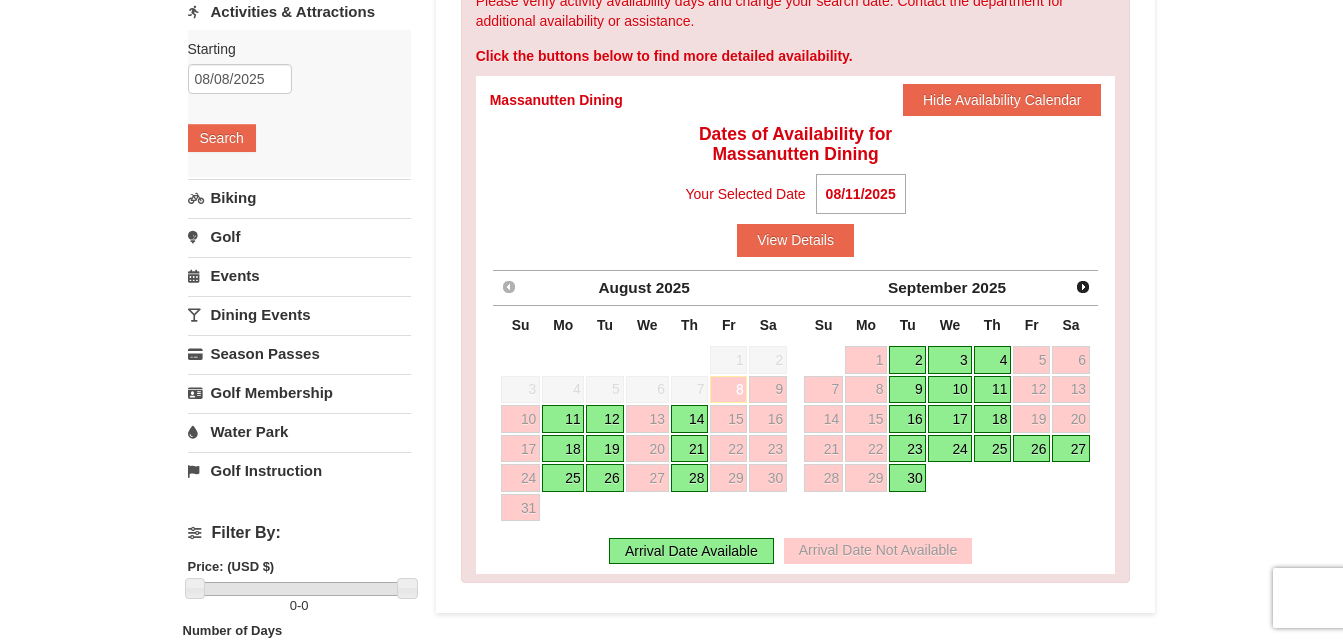 click on "11" at bounding box center [563, 419] 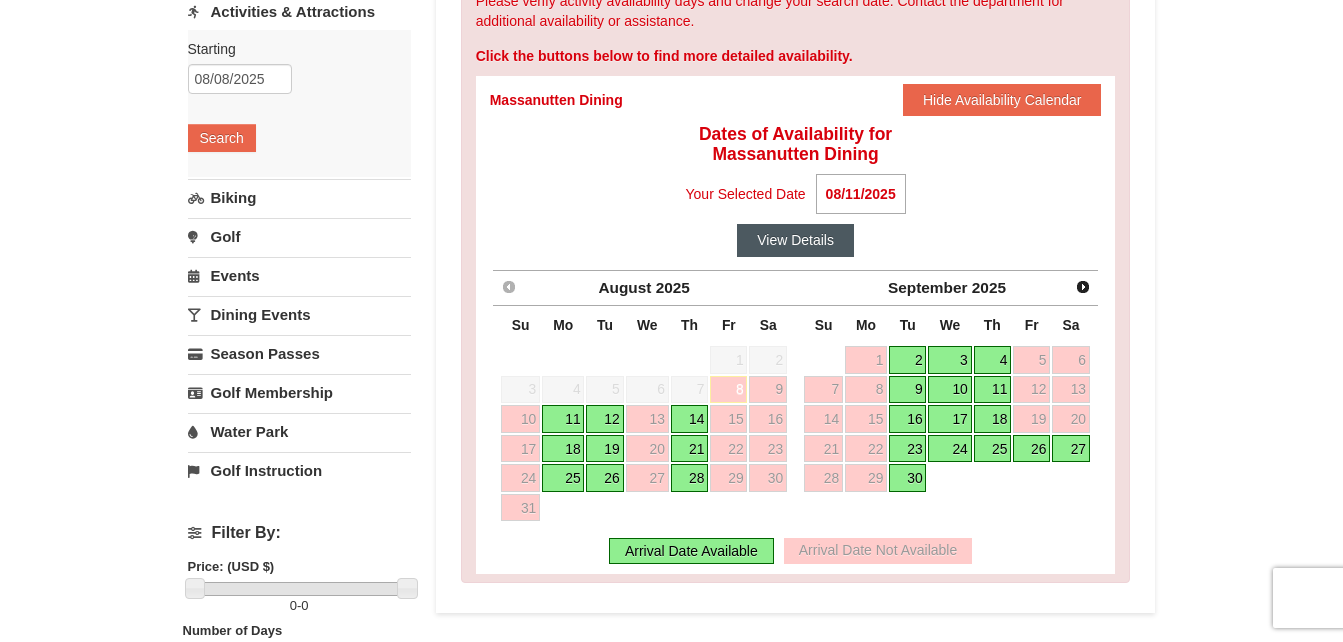 click on "View Details" at bounding box center (795, 240) 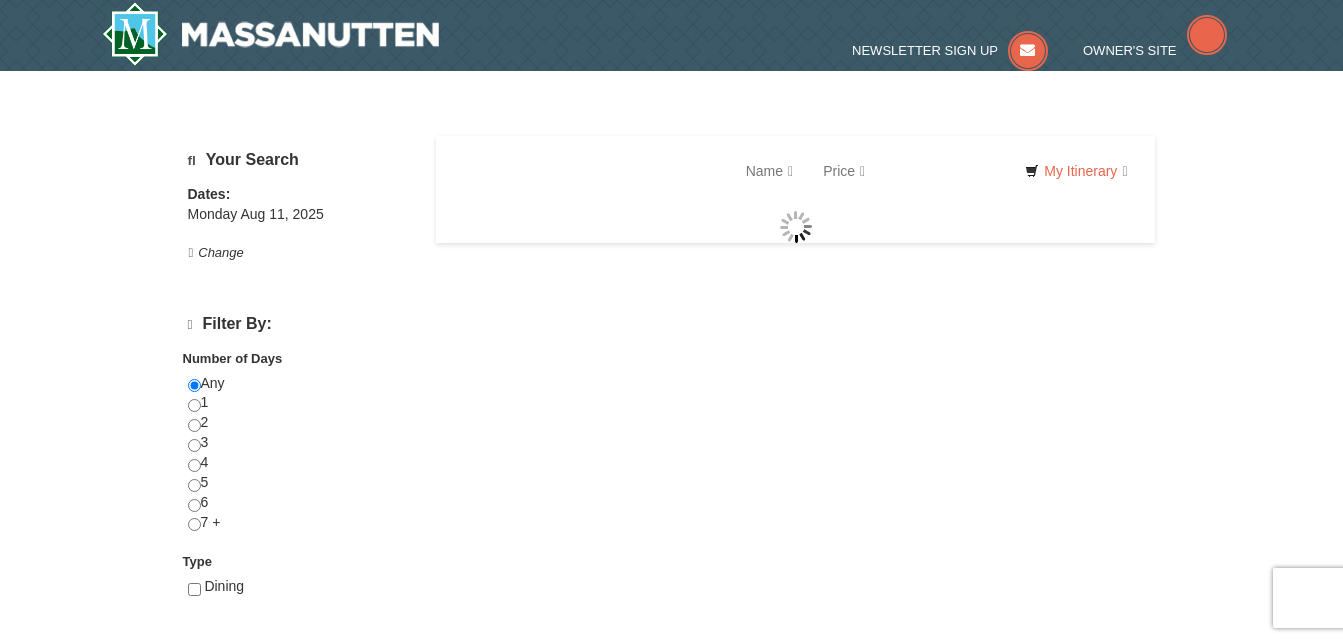scroll, scrollTop: 0, scrollLeft: 0, axis: both 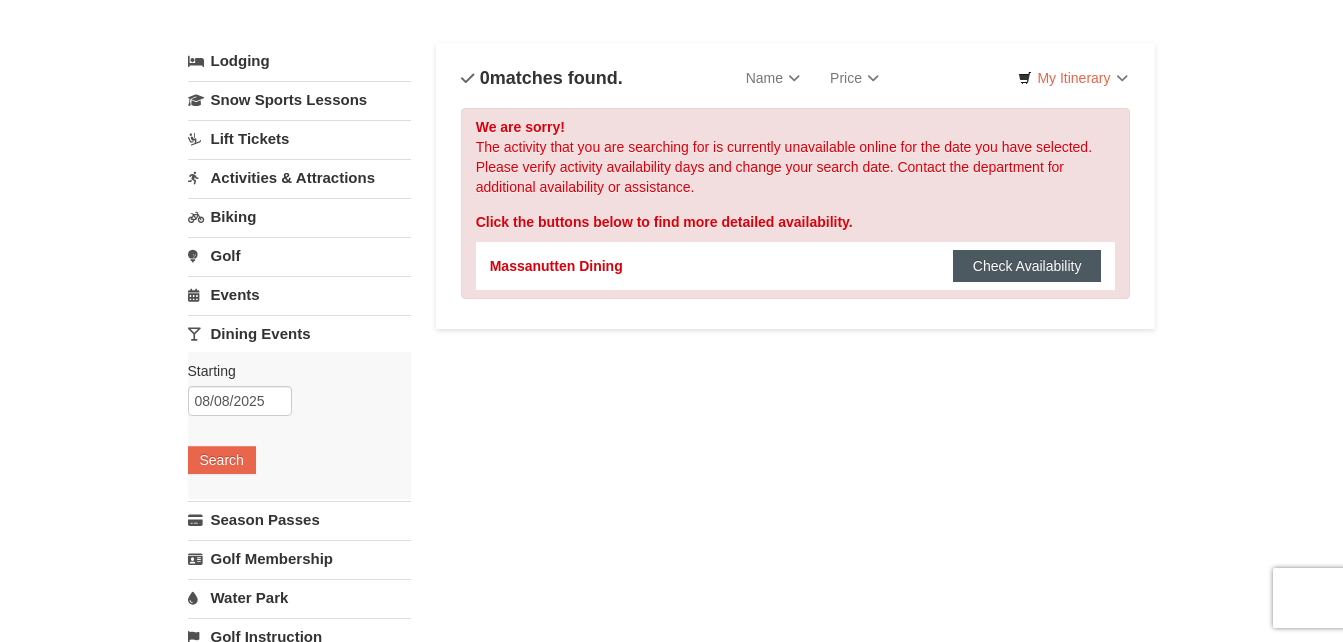 click on "Check Availability" at bounding box center [1027, 266] 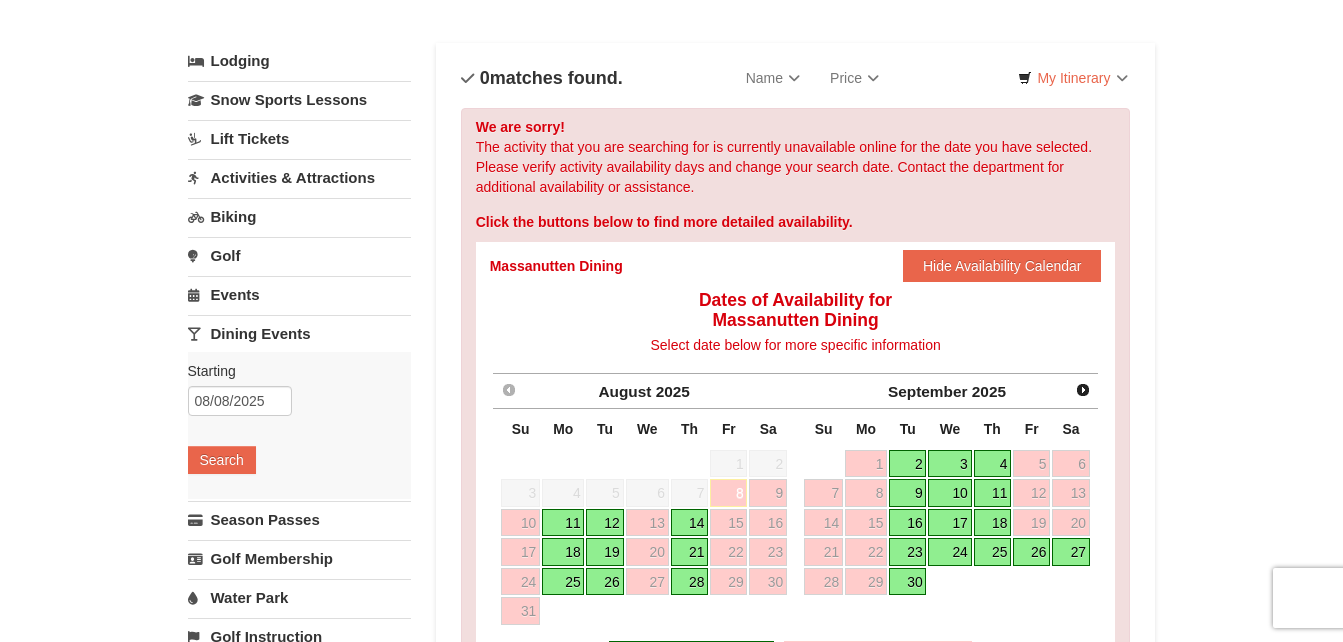 click on "12" at bounding box center (604, 523) 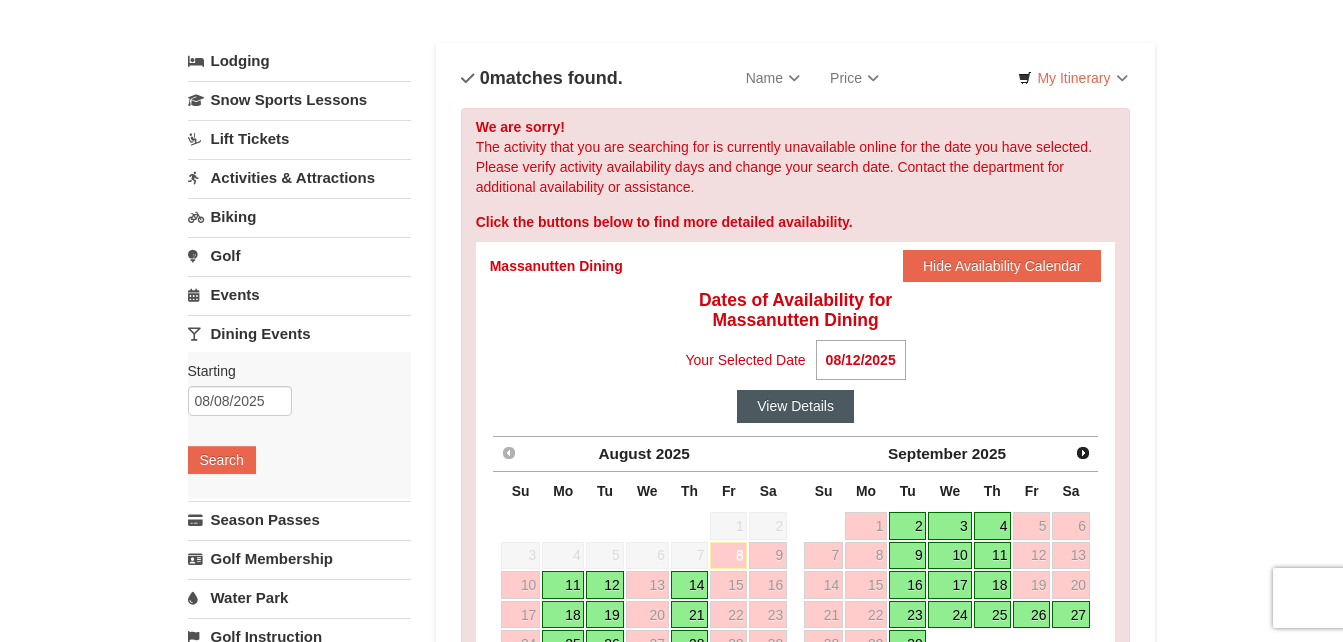 click on "View Details" at bounding box center [795, 406] 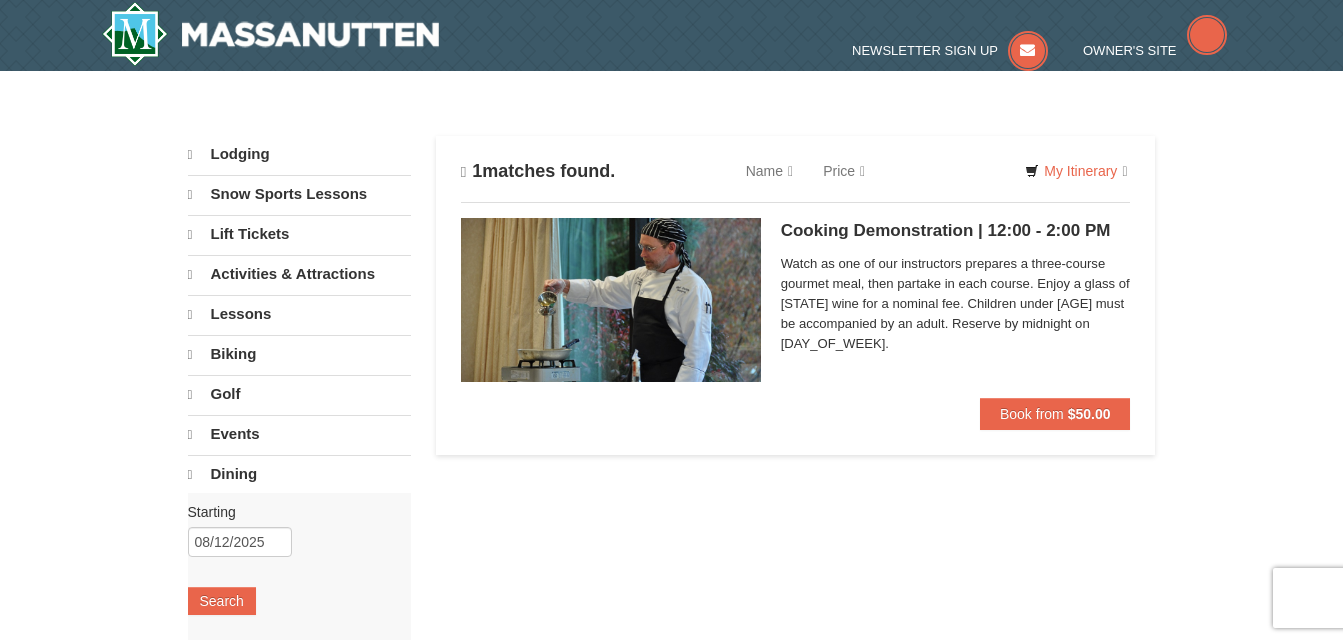 scroll, scrollTop: 0, scrollLeft: 0, axis: both 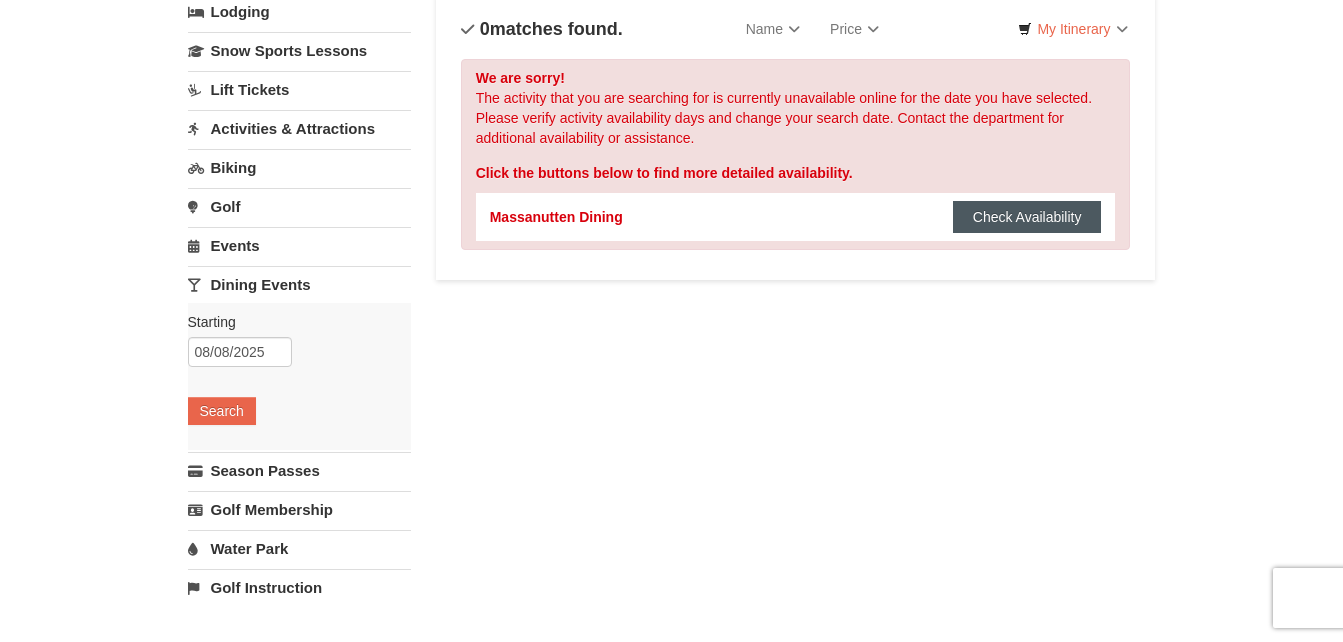 click on "Check Availability" at bounding box center (1027, 217) 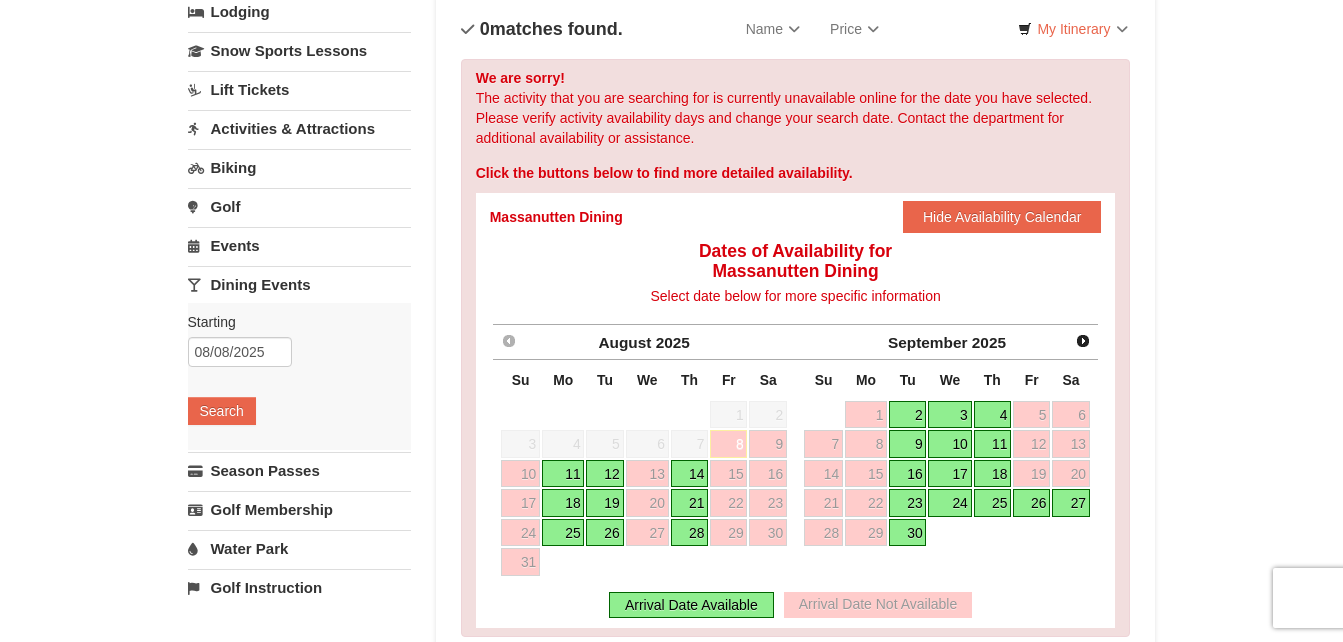 click on "14" at bounding box center [690, 474] 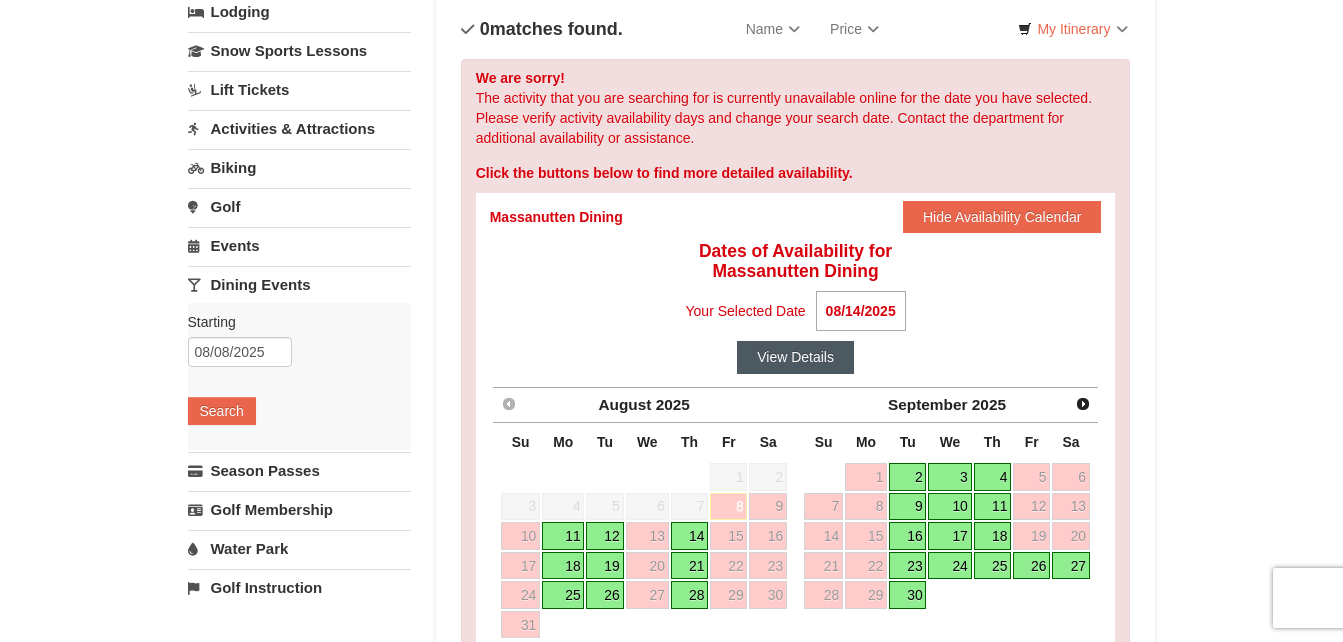 click on "View Details" at bounding box center (795, 357) 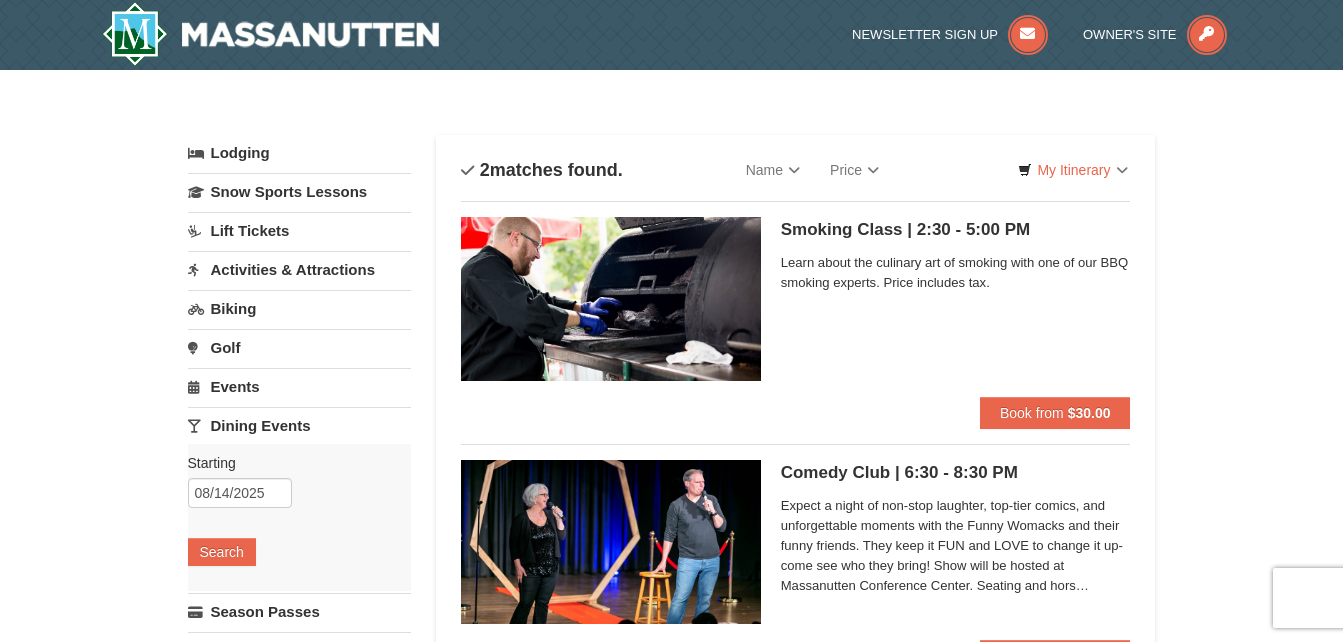 scroll, scrollTop: 0, scrollLeft: 0, axis: both 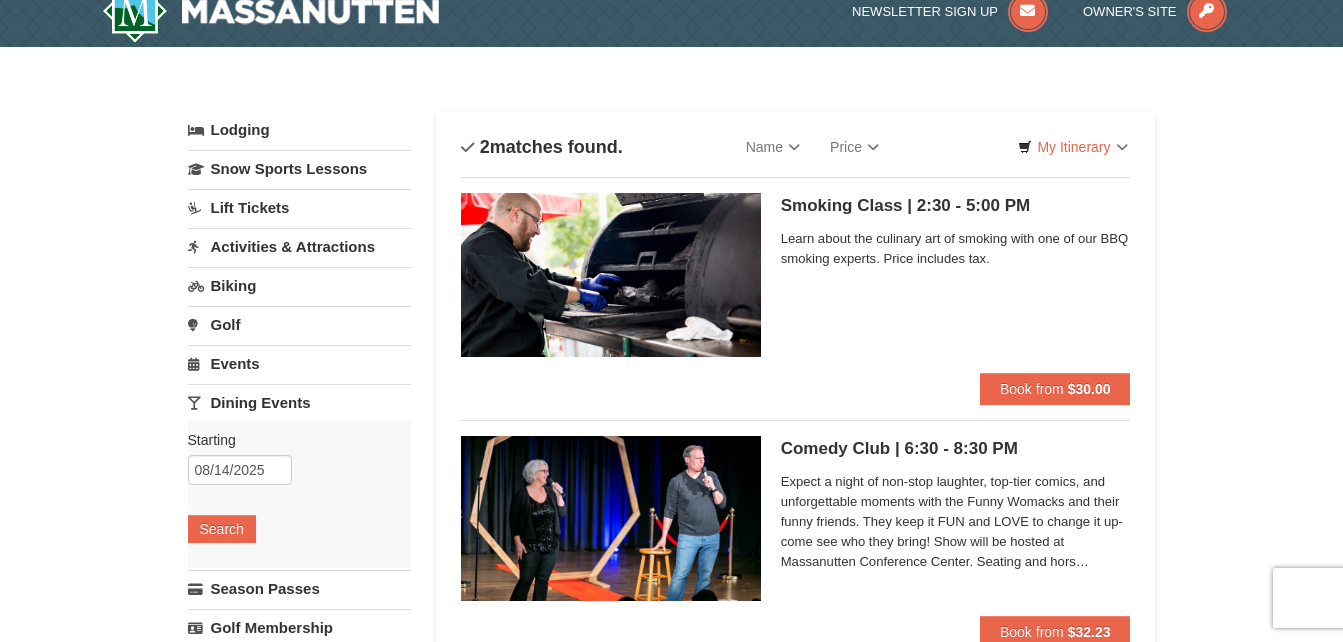 click on "Lift Tickets" at bounding box center [299, 207] 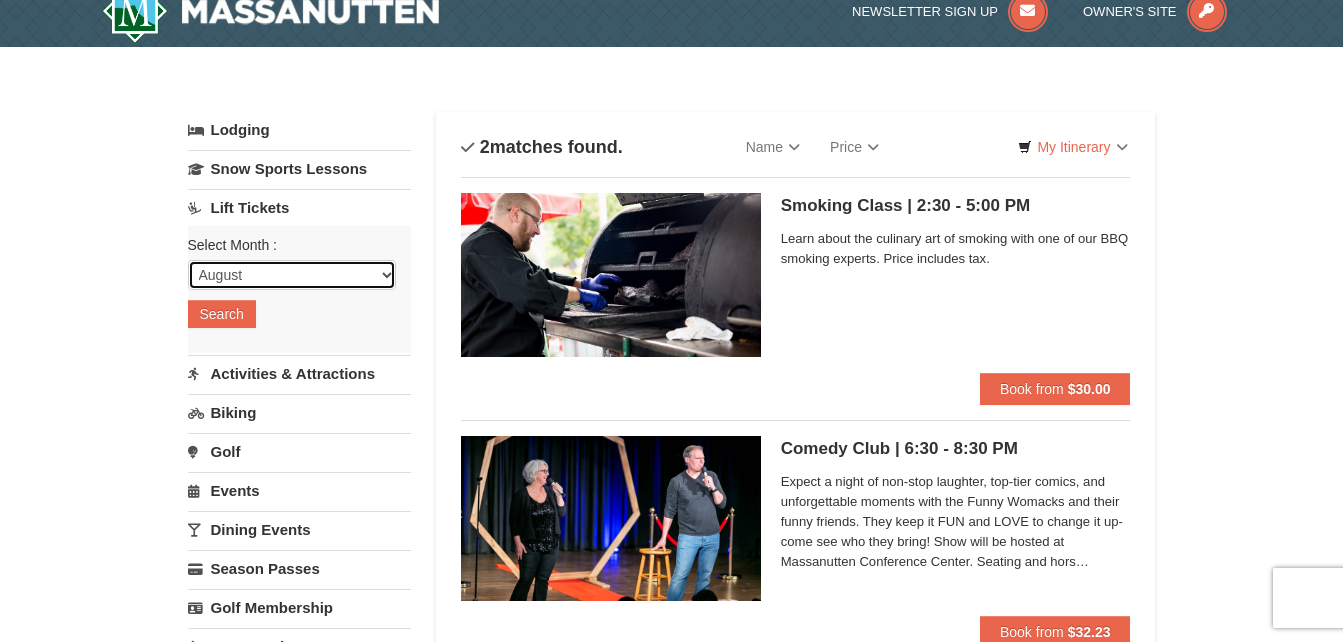 click on "August  September  October  November  December  January  February  March  April  May  June  July" at bounding box center [292, 275] 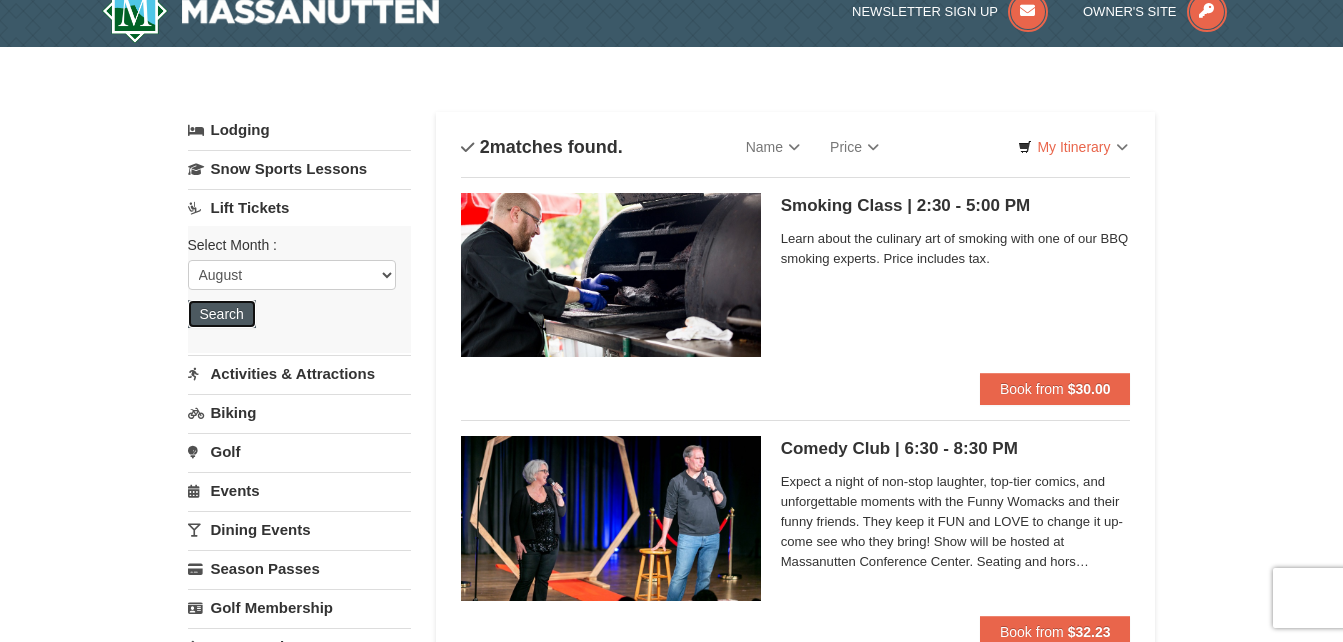 click on "Search" at bounding box center (222, 314) 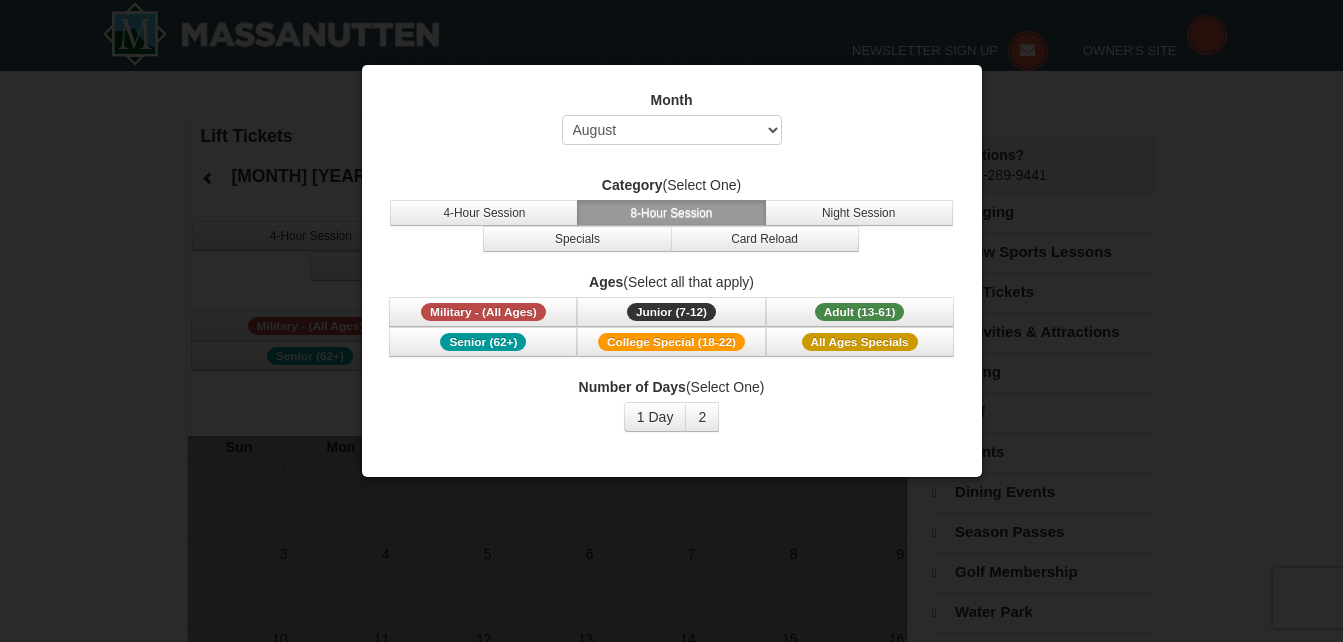 select on "8" 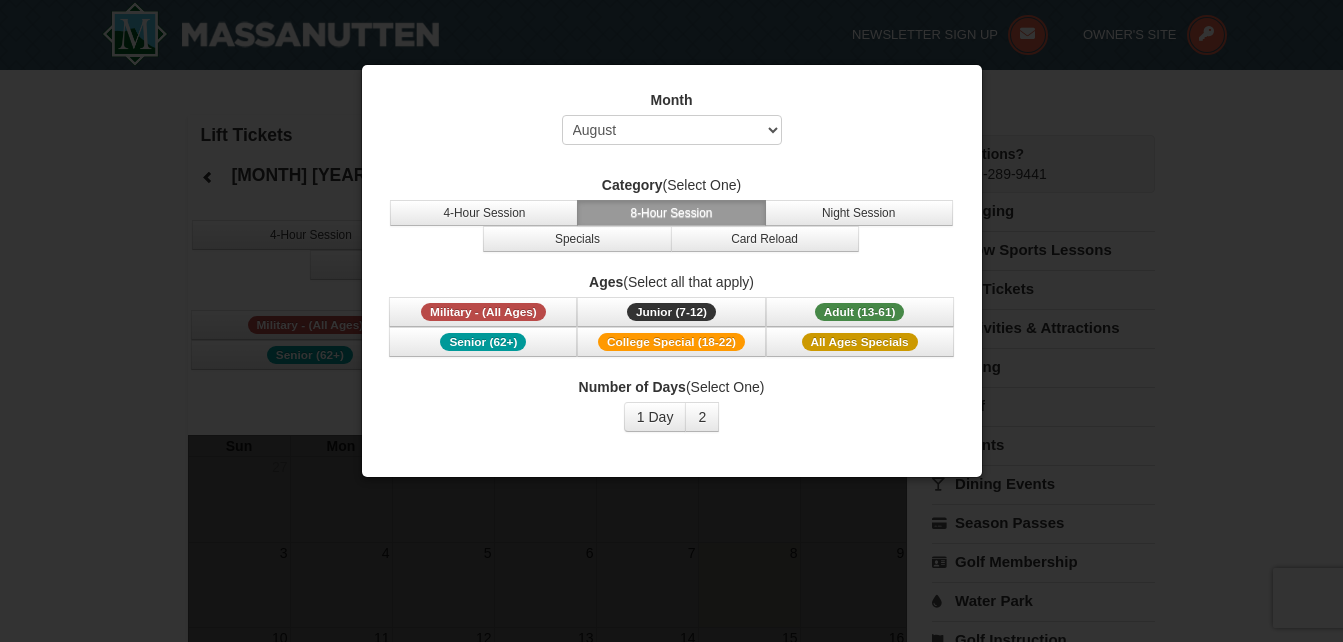 scroll, scrollTop: 0, scrollLeft: 0, axis: both 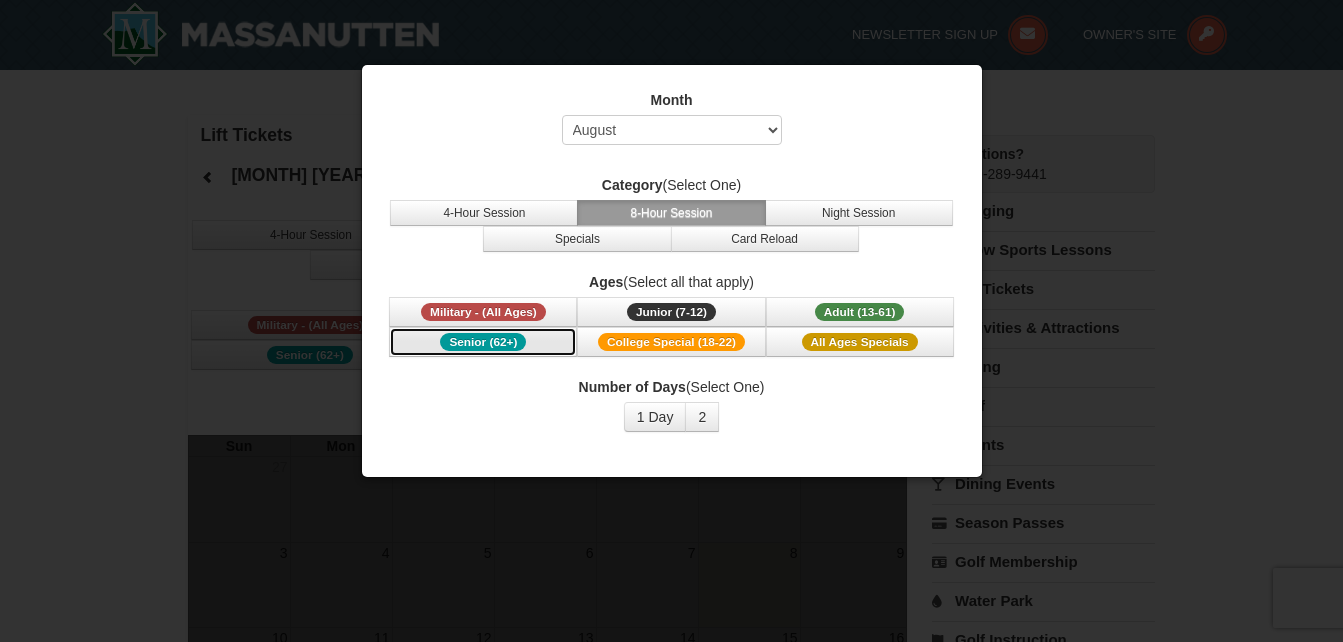 click on "Senior (62+)" at bounding box center (483, 342) 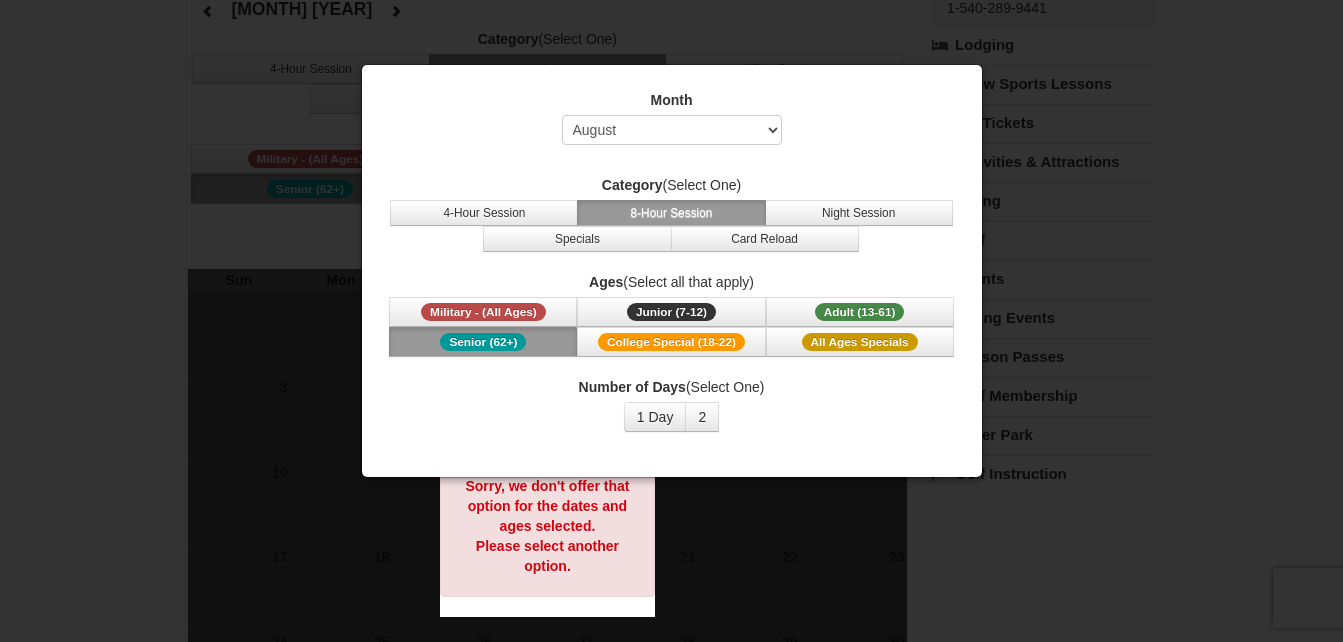 scroll, scrollTop: 0, scrollLeft: 0, axis: both 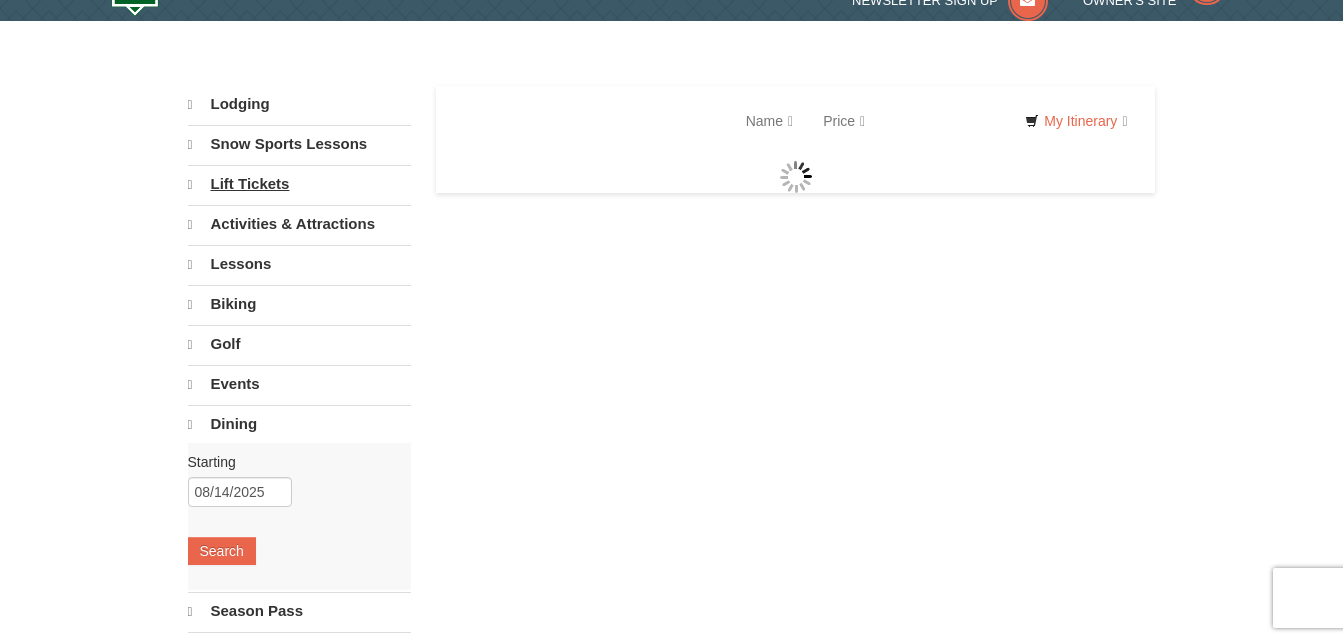 select on "8" 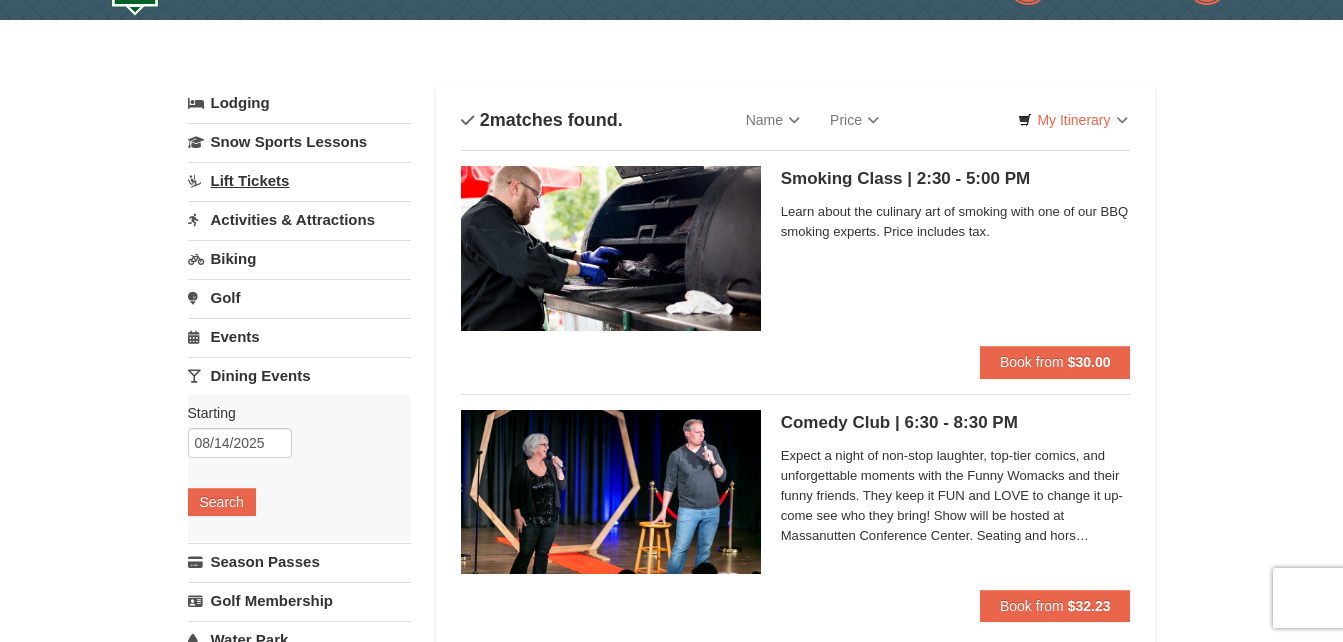 scroll, scrollTop: 0, scrollLeft: 0, axis: both 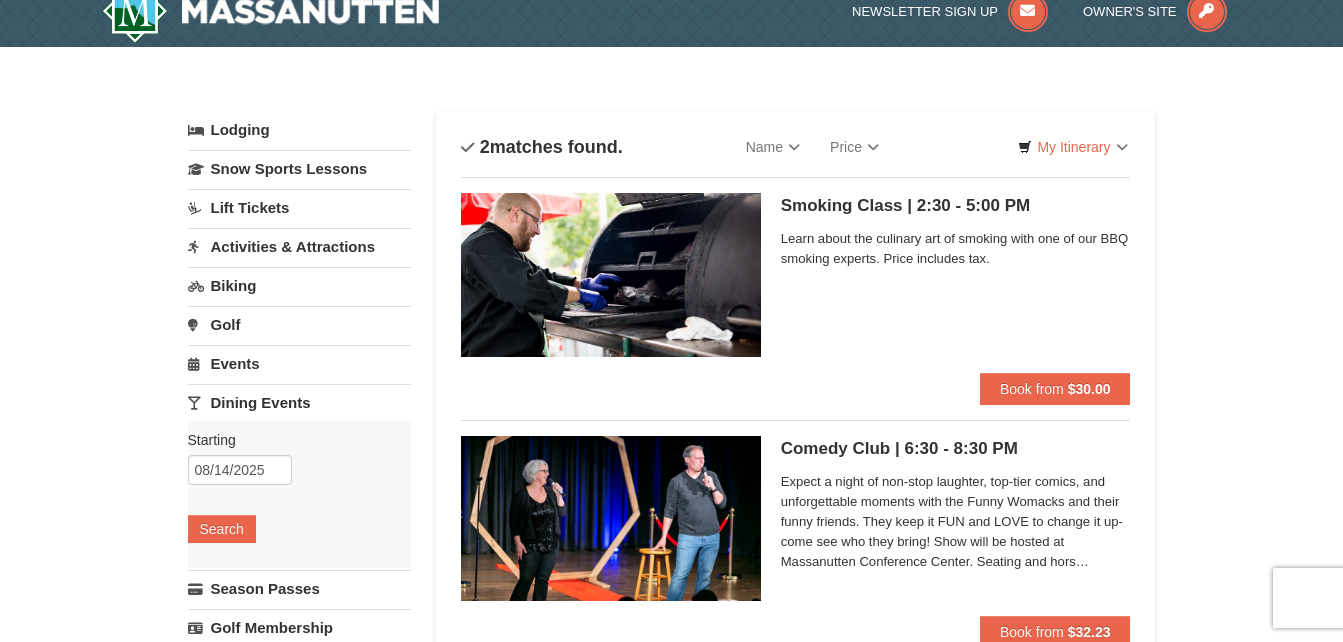 click on "Events" at bounding box center (299, 363) 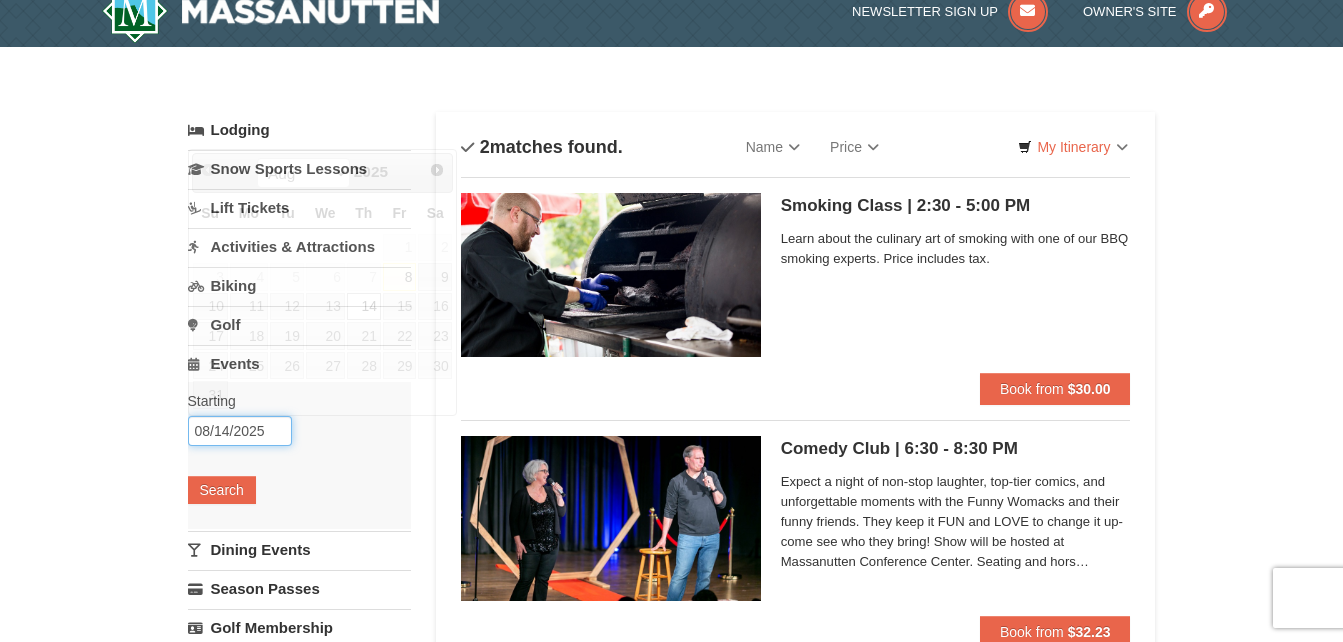 click on "08/14/2025" at bounding box center [240, 431] 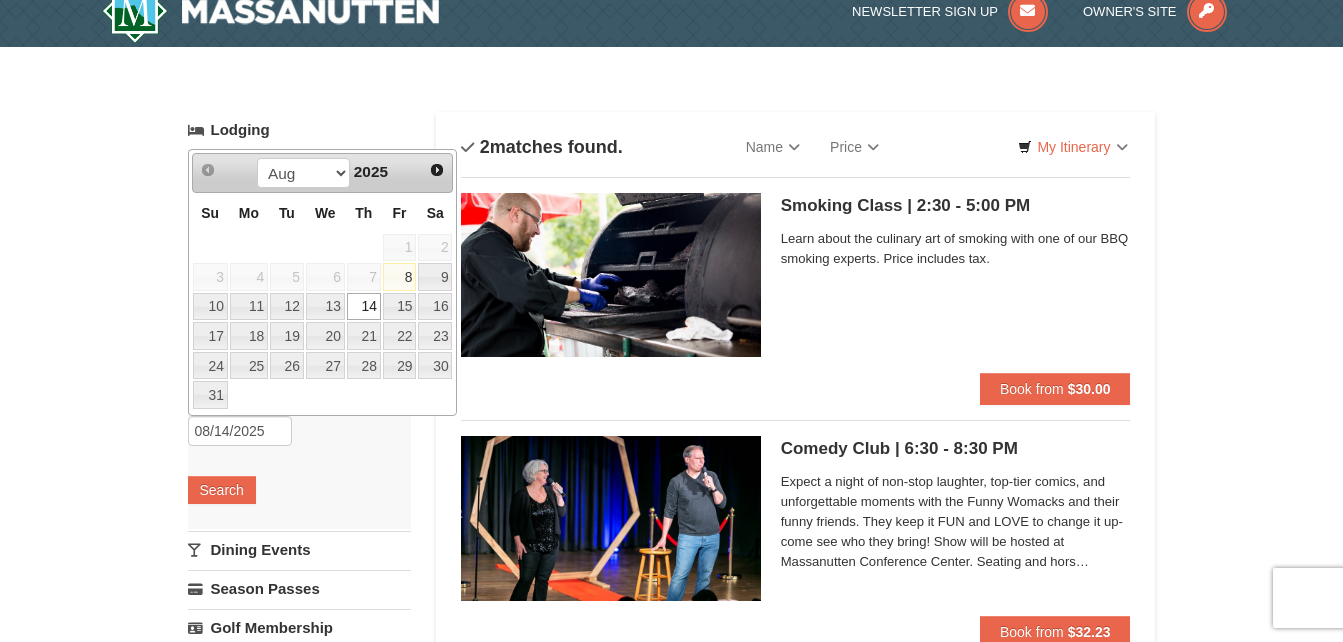 click on "8" at bounding box center (400, 277) 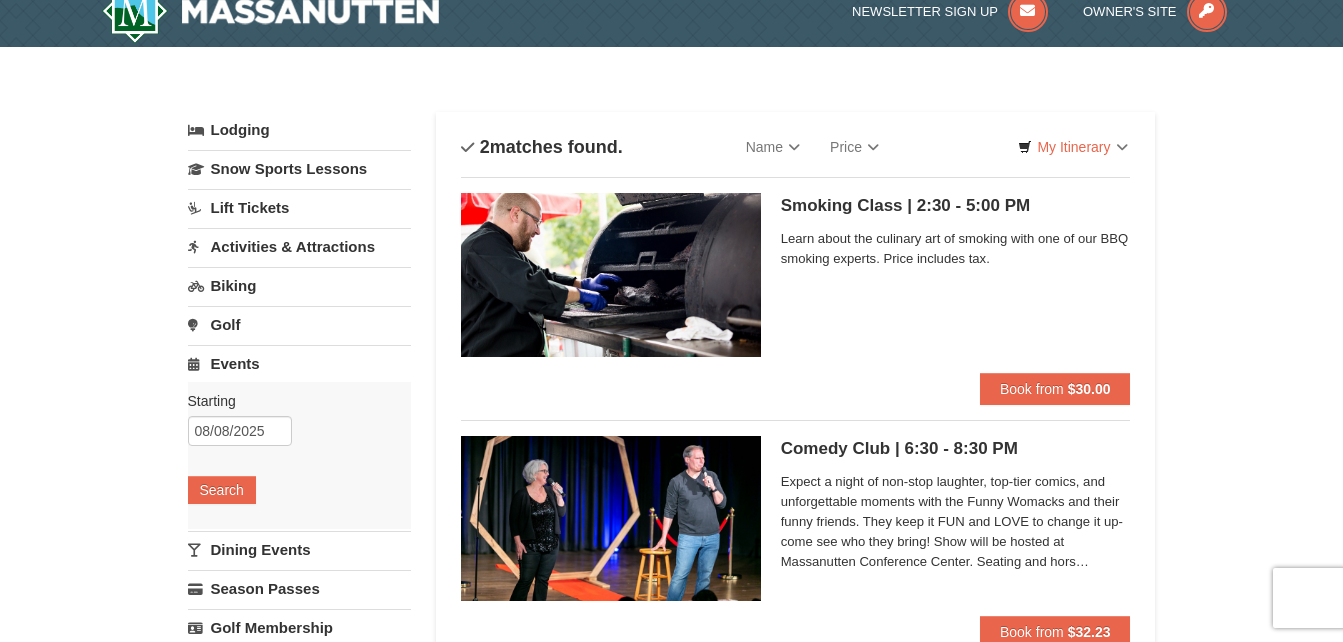 click on "Browser Not Supported
We notice you are using a browser which will not provide the best experience. We recommend using newer versions Chrome, Firefox, and Edge.
Chrome
Firefox
Edge
Safari
Select your preferred browser above to download.
Continue Anyway
Skip to Main Content
Skip to Main Content
Newsletter Sign Up
Owner's Site
×" at bounding box center [671, 841] 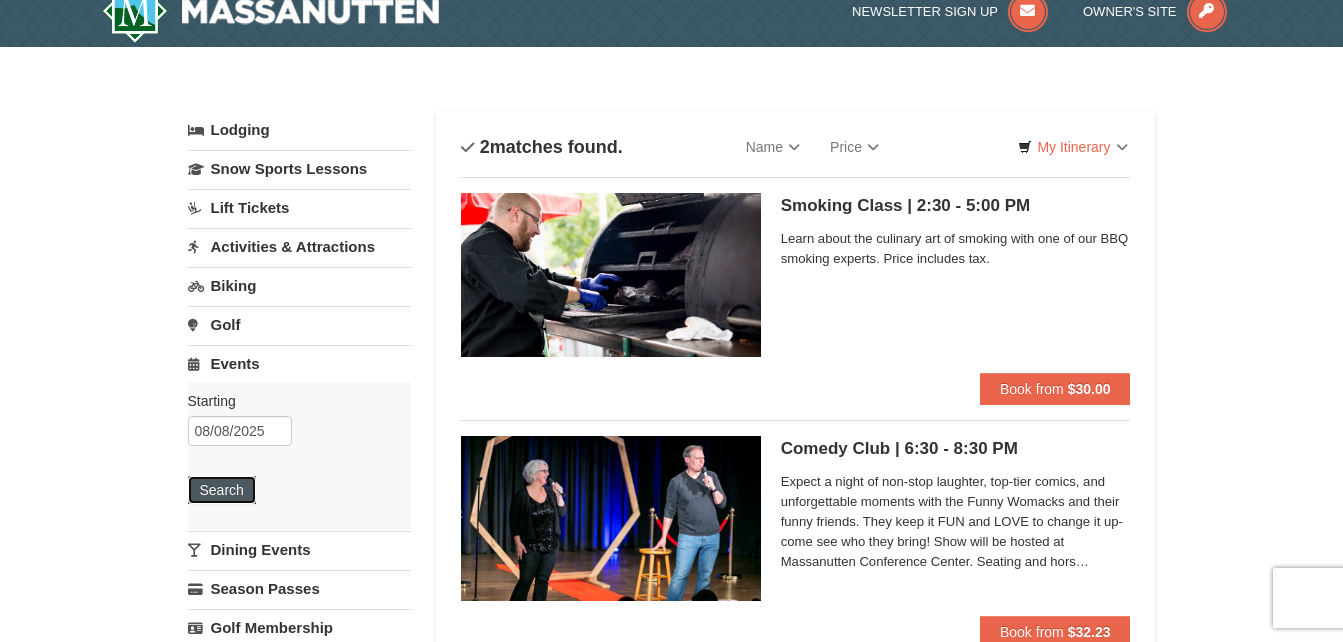 click on "Search" at bounding box center (222, 490) 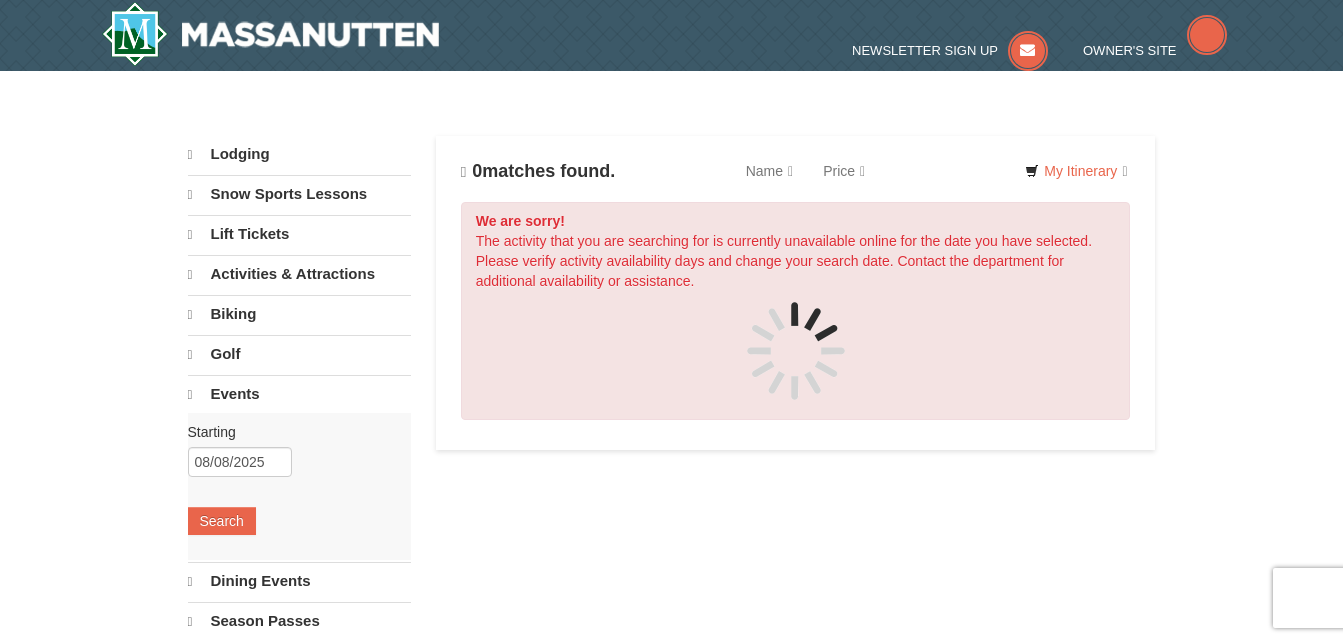 scroll, scrollTop: 0, scrollLeft: 0, axis: both 